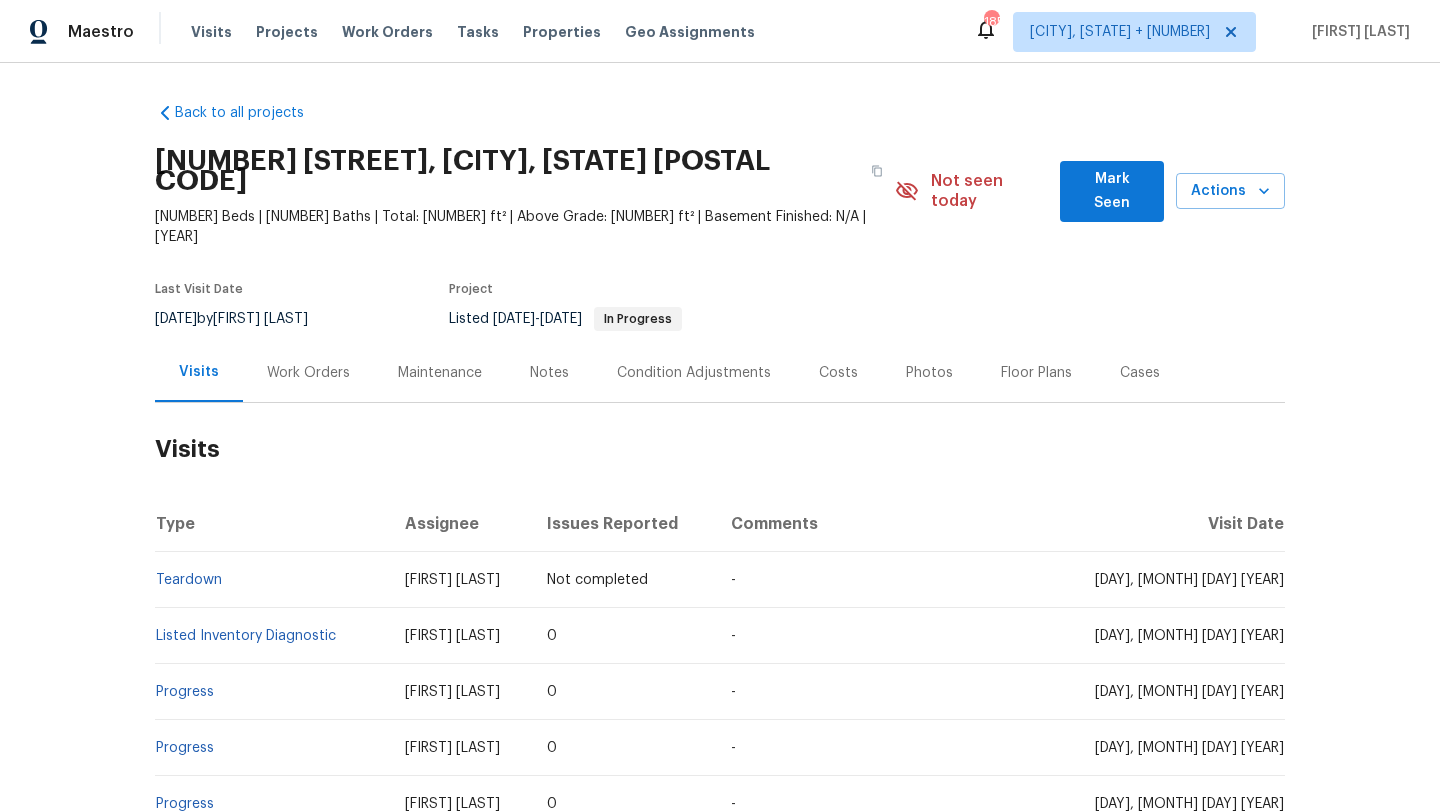 scroll, scrollTop: 0, scrollLeft: 0, axis: both 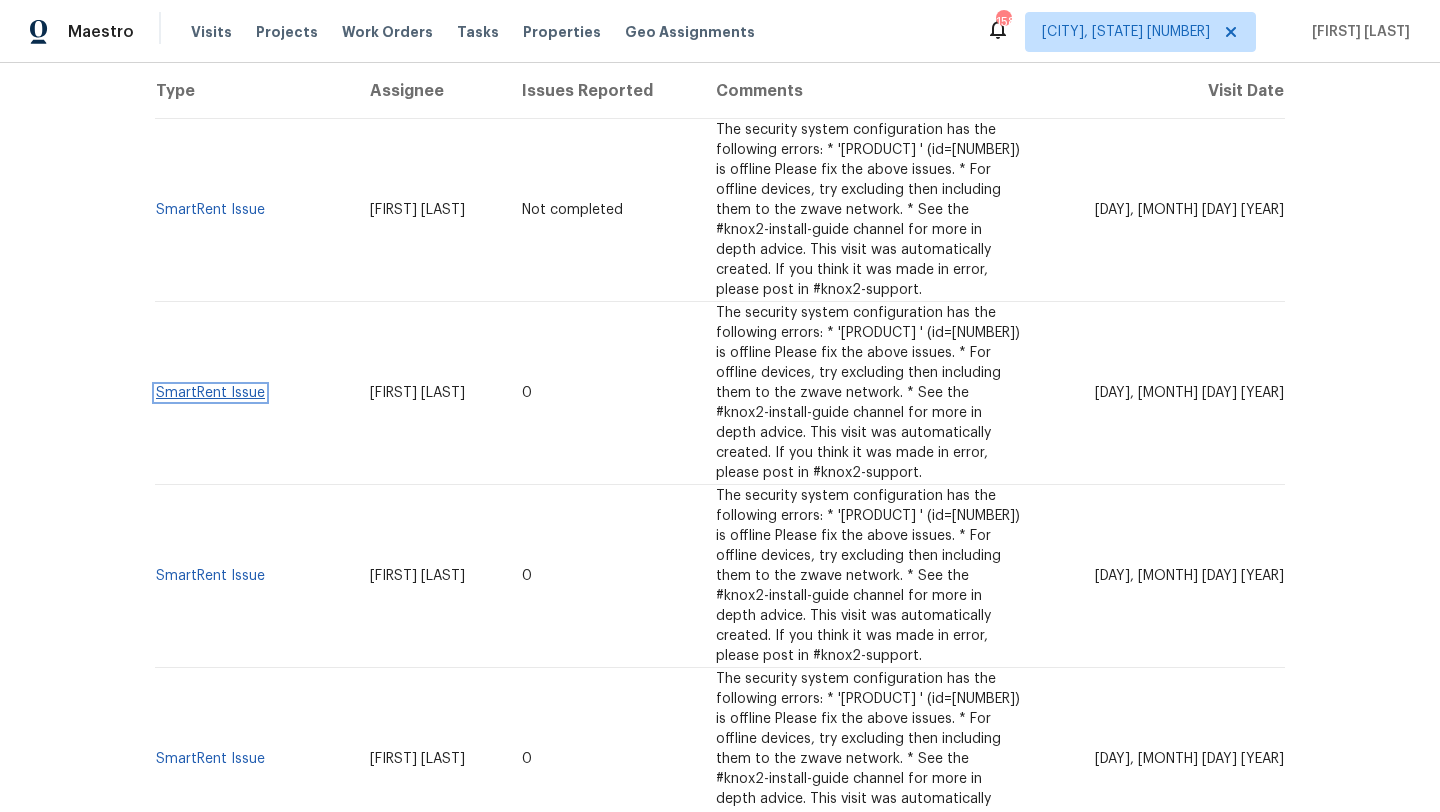 click on "SmartRent Issue" at bounding box center [210, 393] 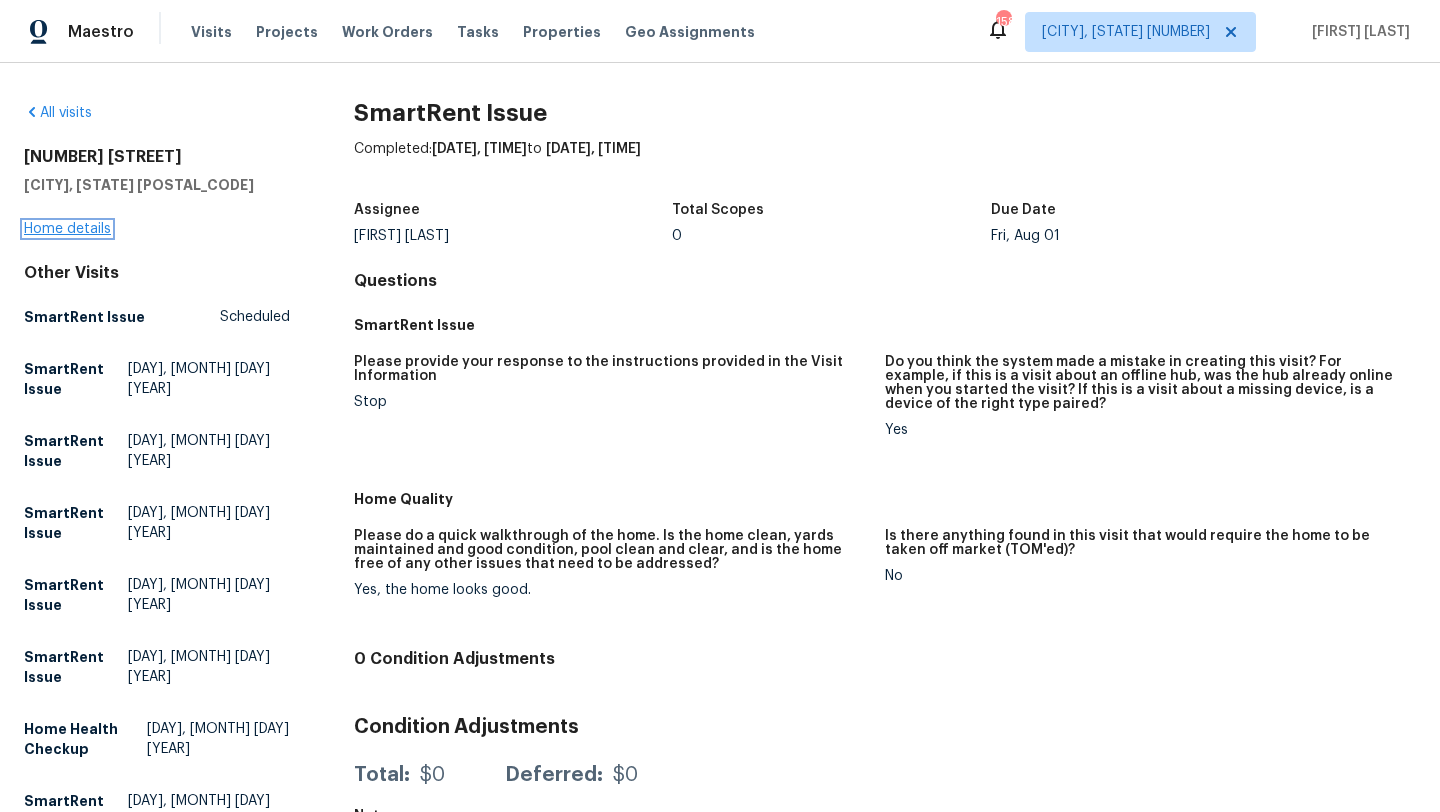 click on "Home details" at bounding box center [67, 229] 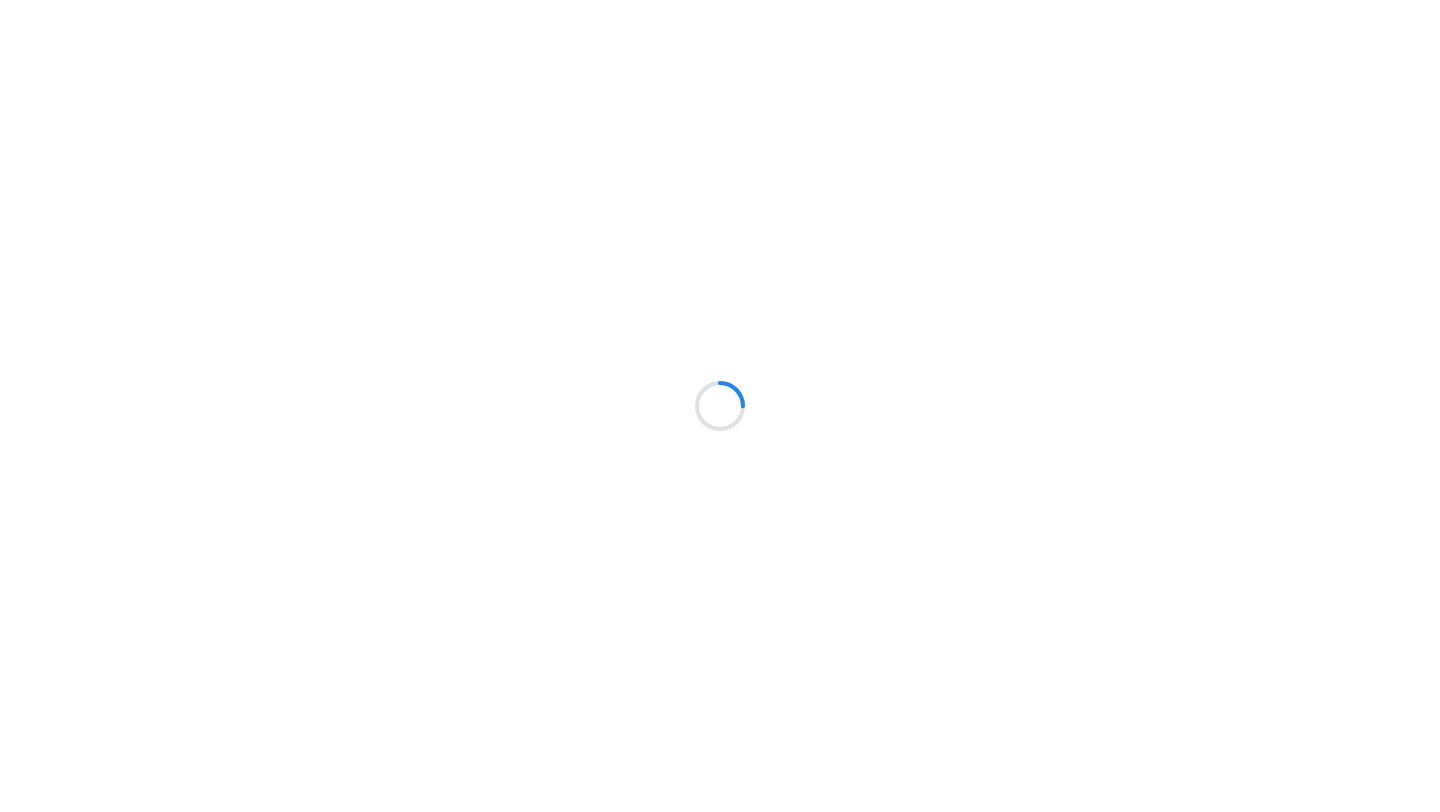 scroll, scrollTop: 0, scrollLeft: 0, axis: both 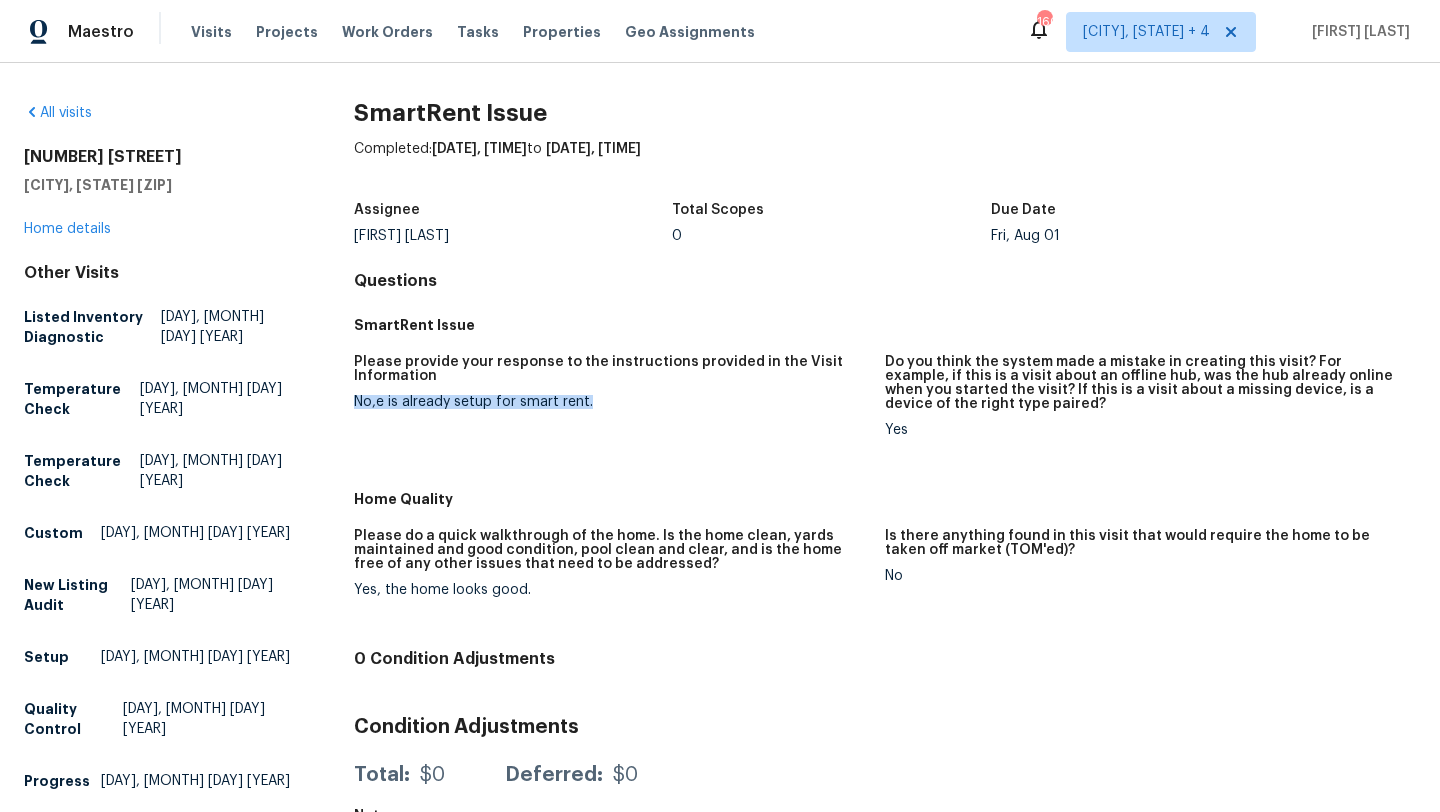 drag, startPoint x: 618, startPoint y: 408, endPoint x: 343, endPoint y: 404, distance: 275.02908 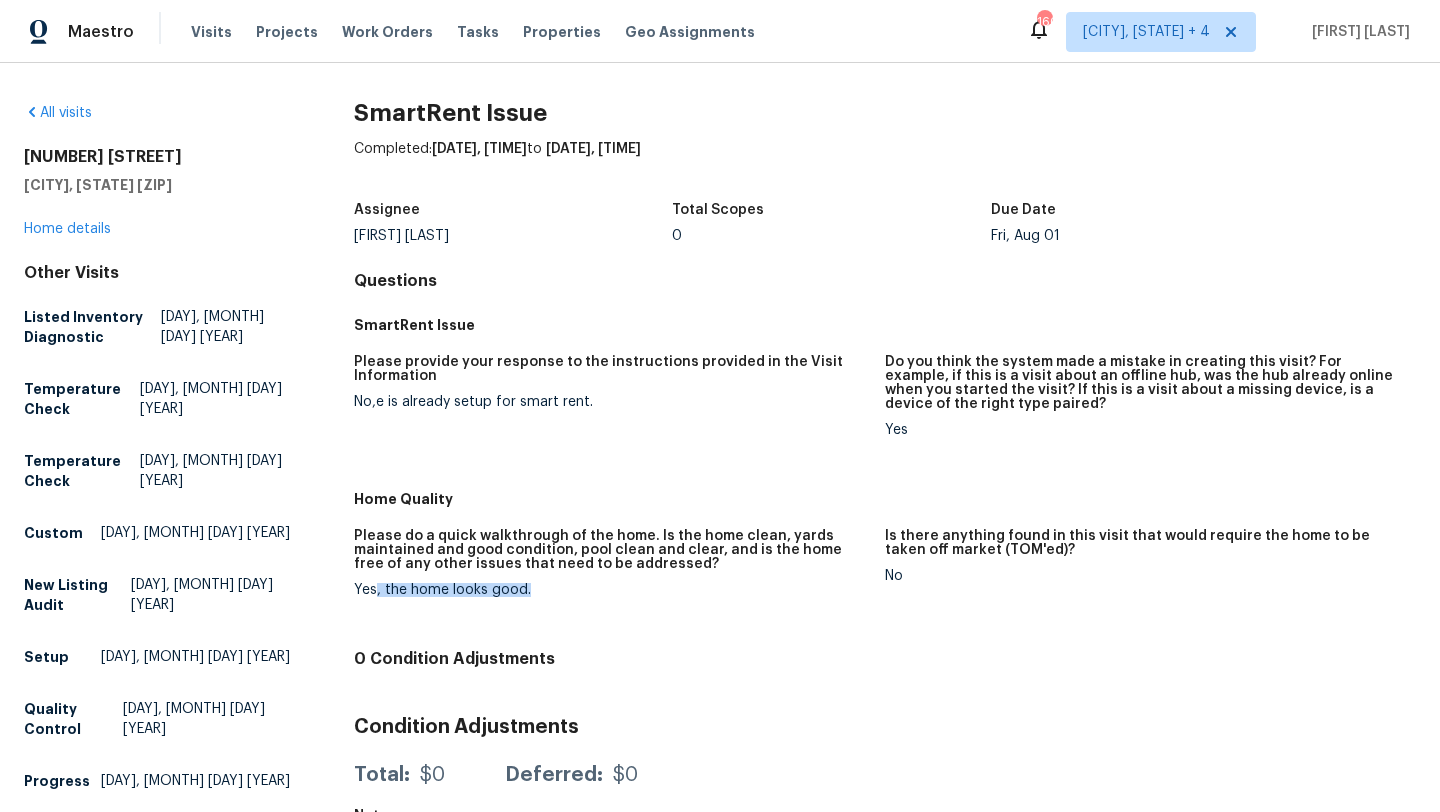 drag, startPoint x: 529, startPoint y: 590, endPoint x: 377, endPoint y: 590, distance: 152 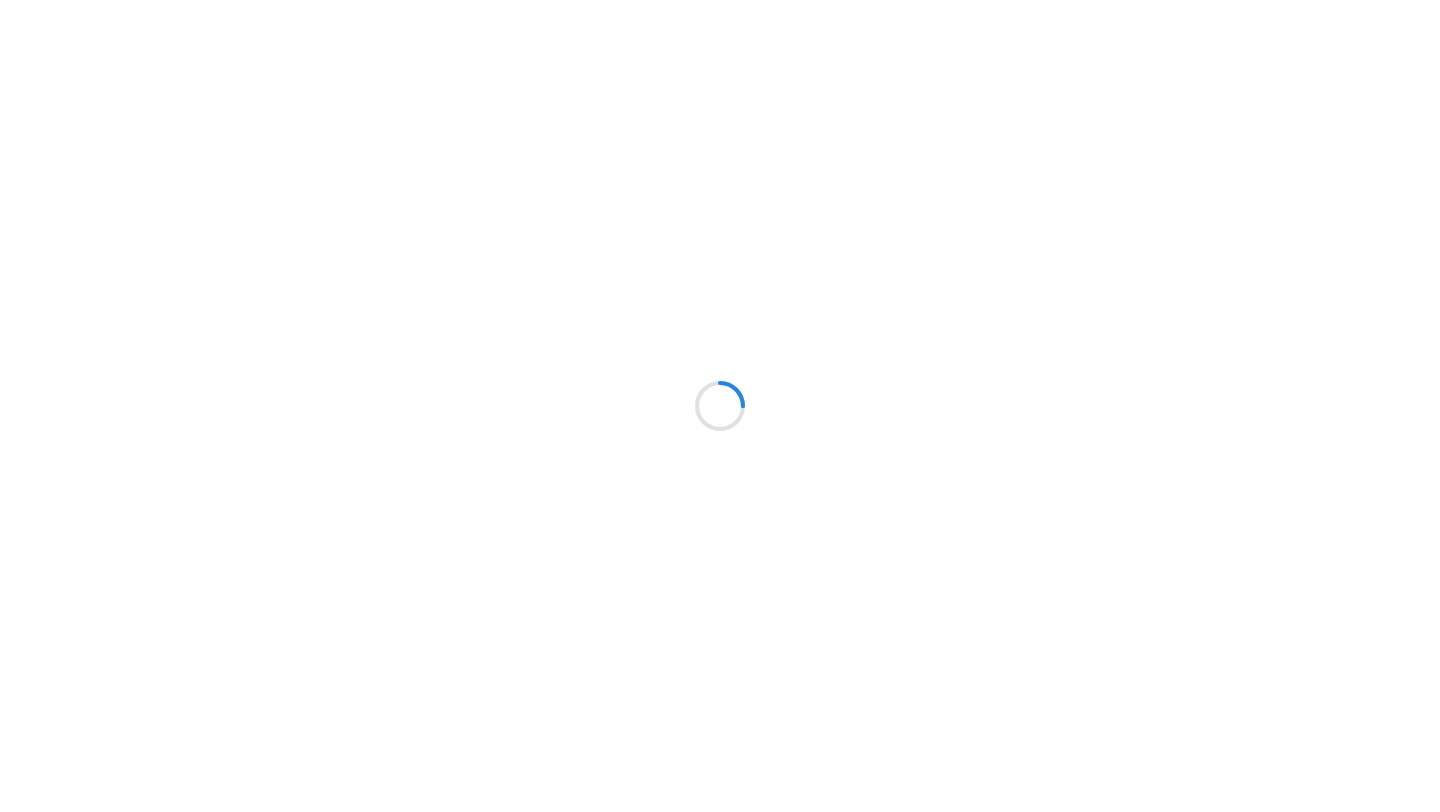 scroll, scrollTop: 0, scrollLeft: 0, axis: both 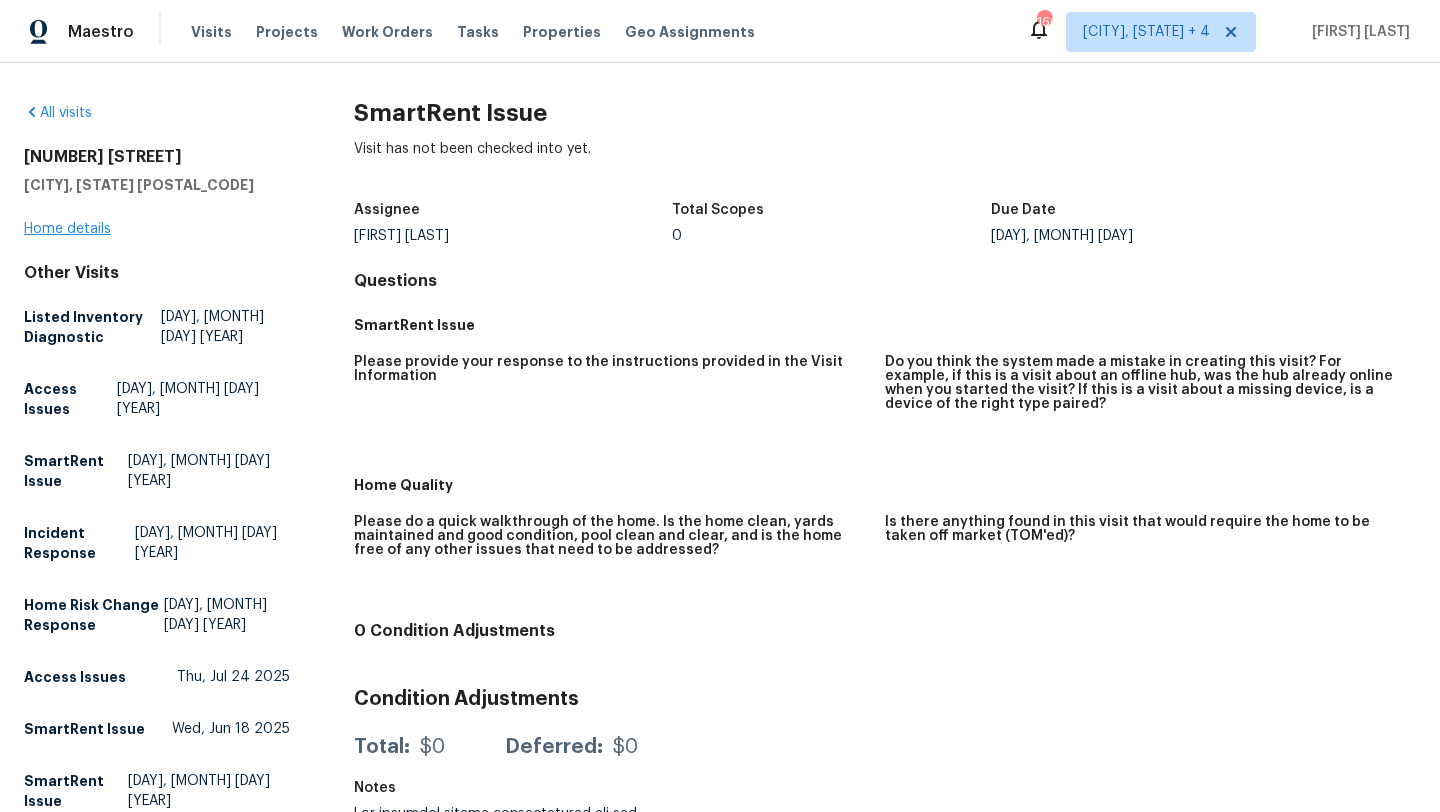 click on "2115 Greenwood Dr Waldorf, MD 20601 Home details" at bounding box center (157, 193) 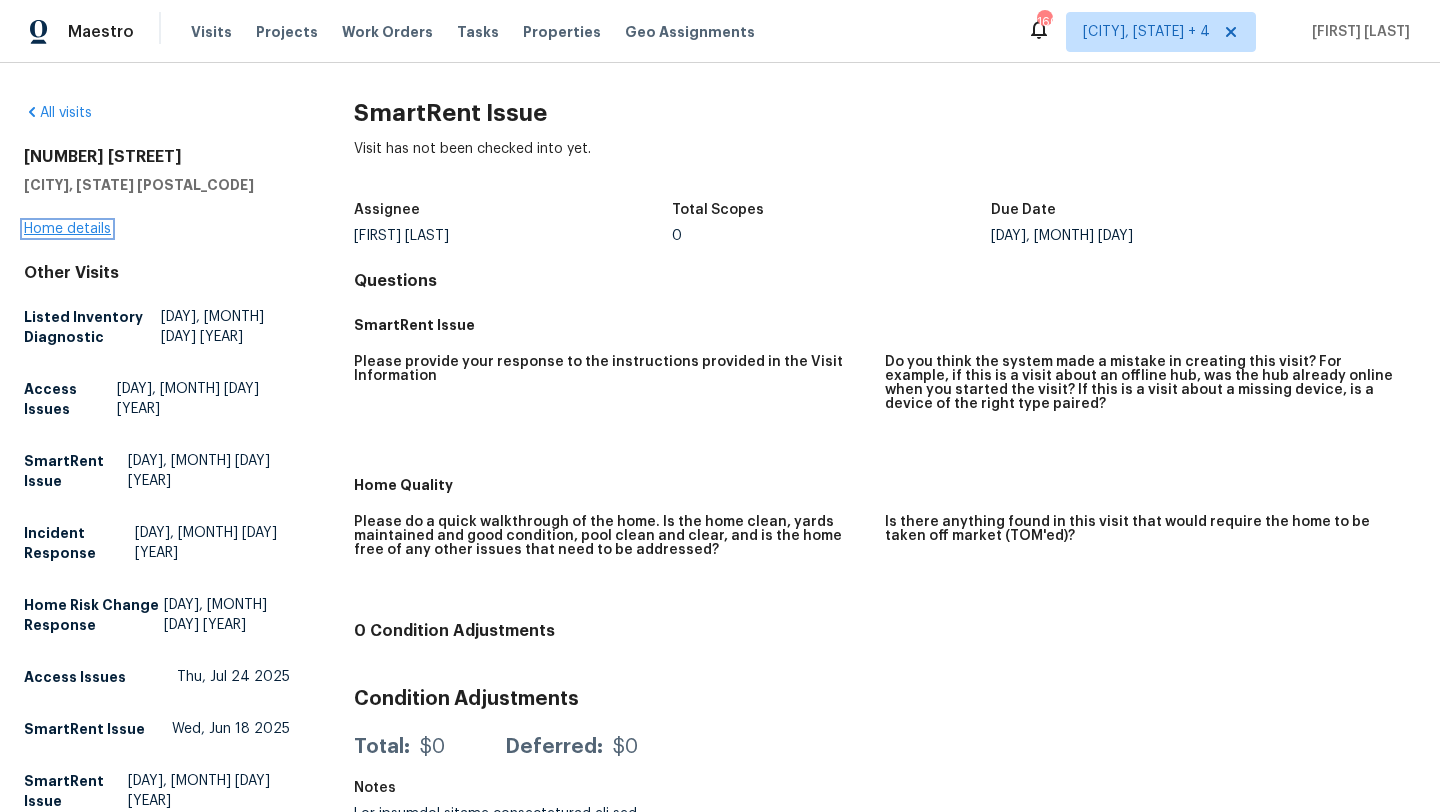 click on "Home details" at bounding box center [67, 229] 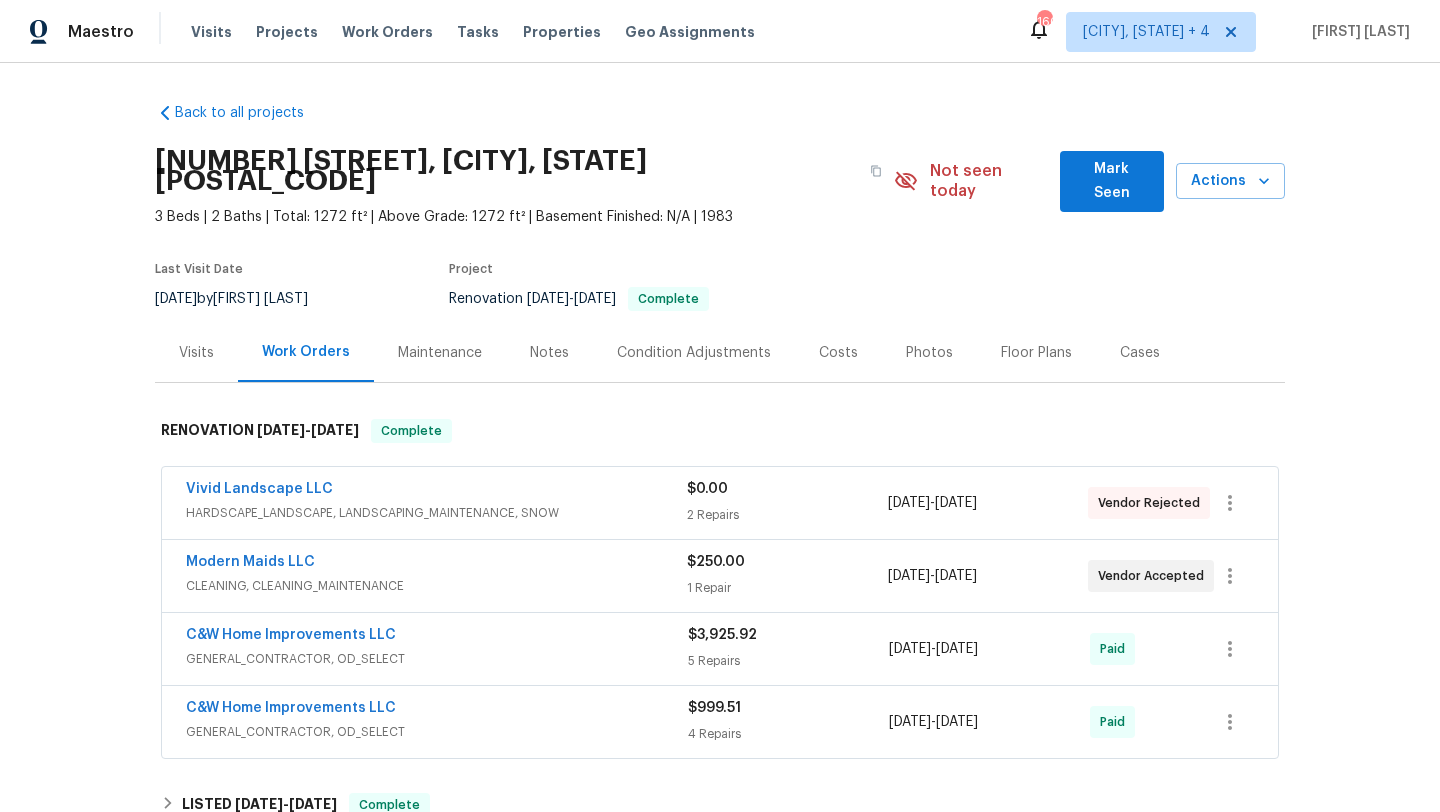 click on "Visits" at bounding box center [196, 352] 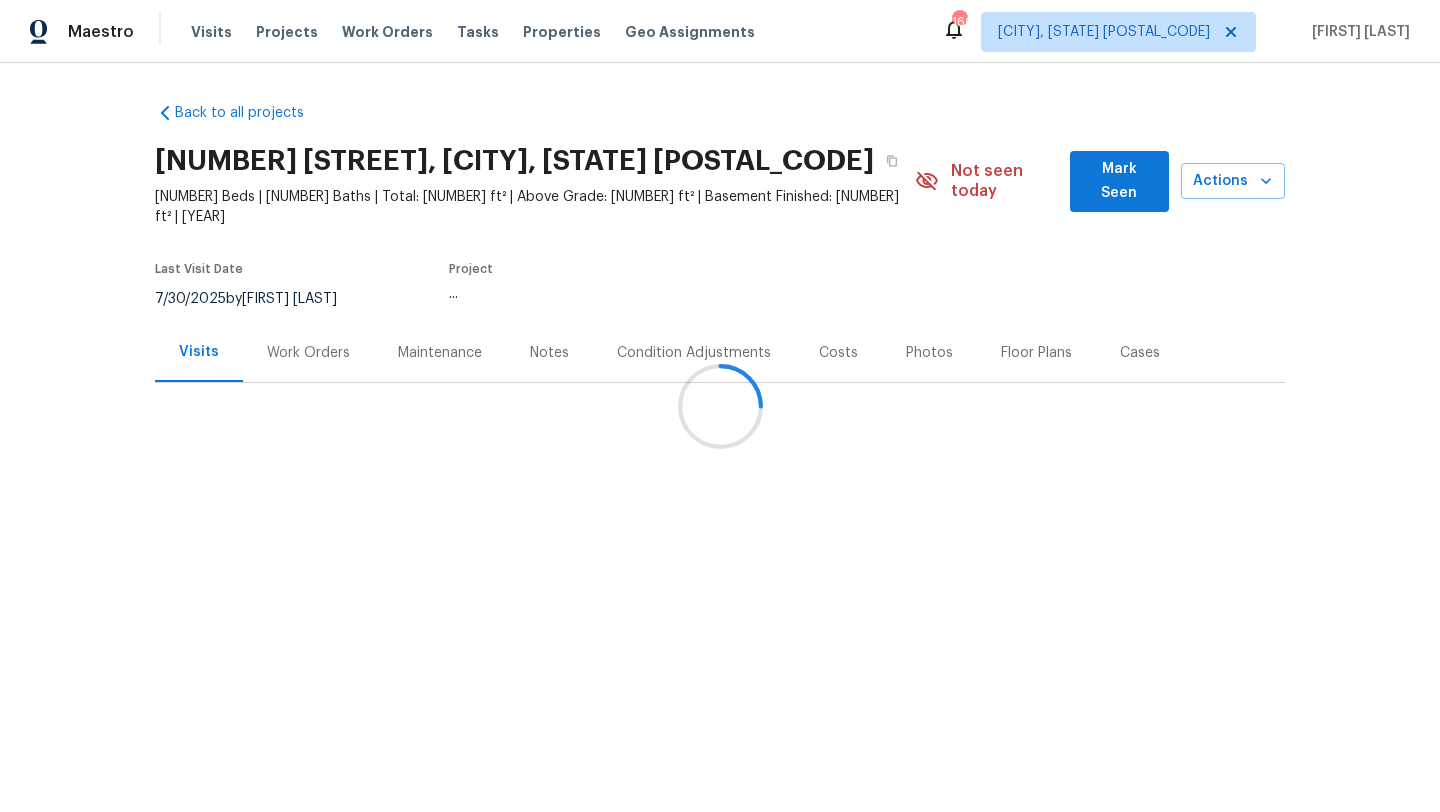 scroll, scrollTop: 0, scrollLeft: 0, axis: both 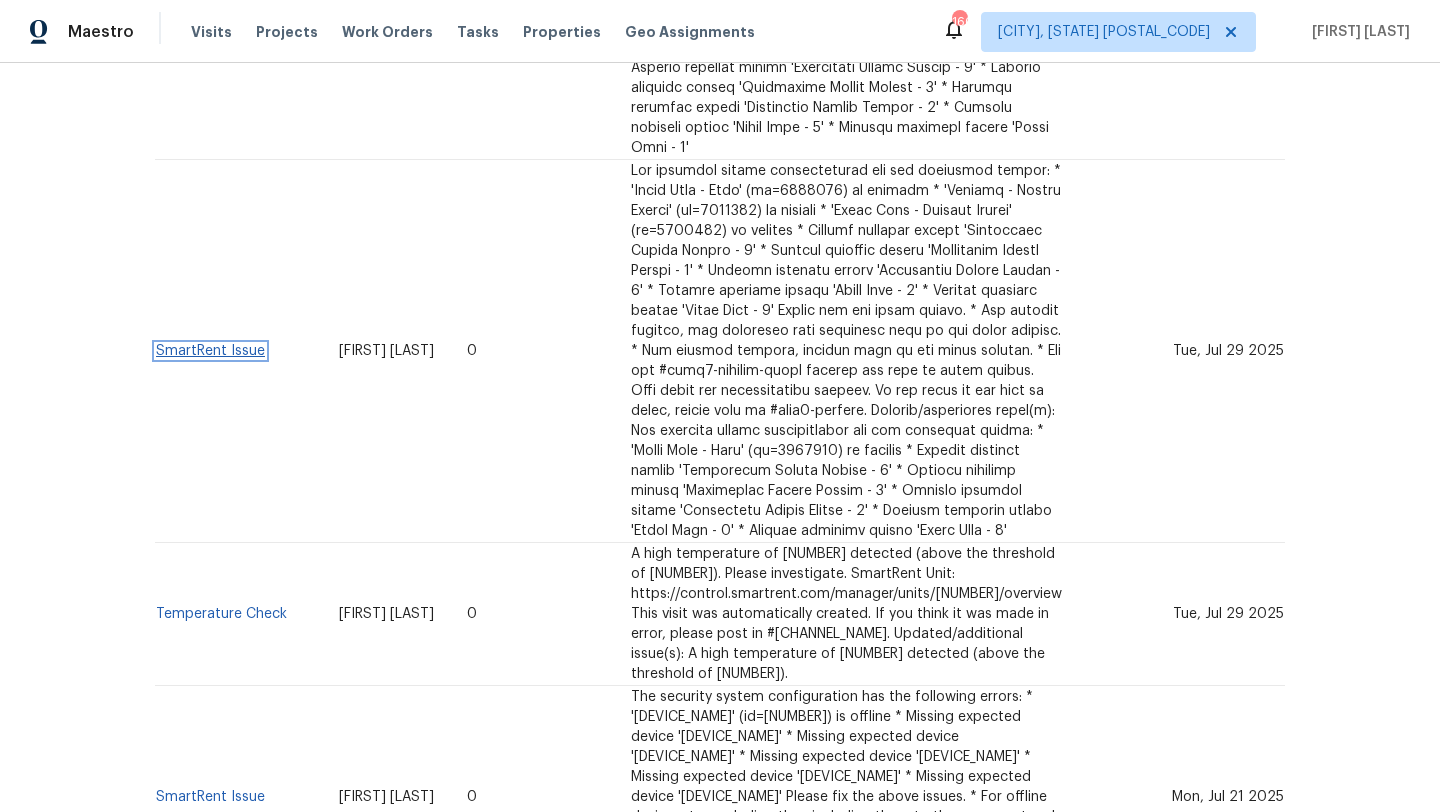 click on "SmartRent Issue" at bounding box center (210, 351) 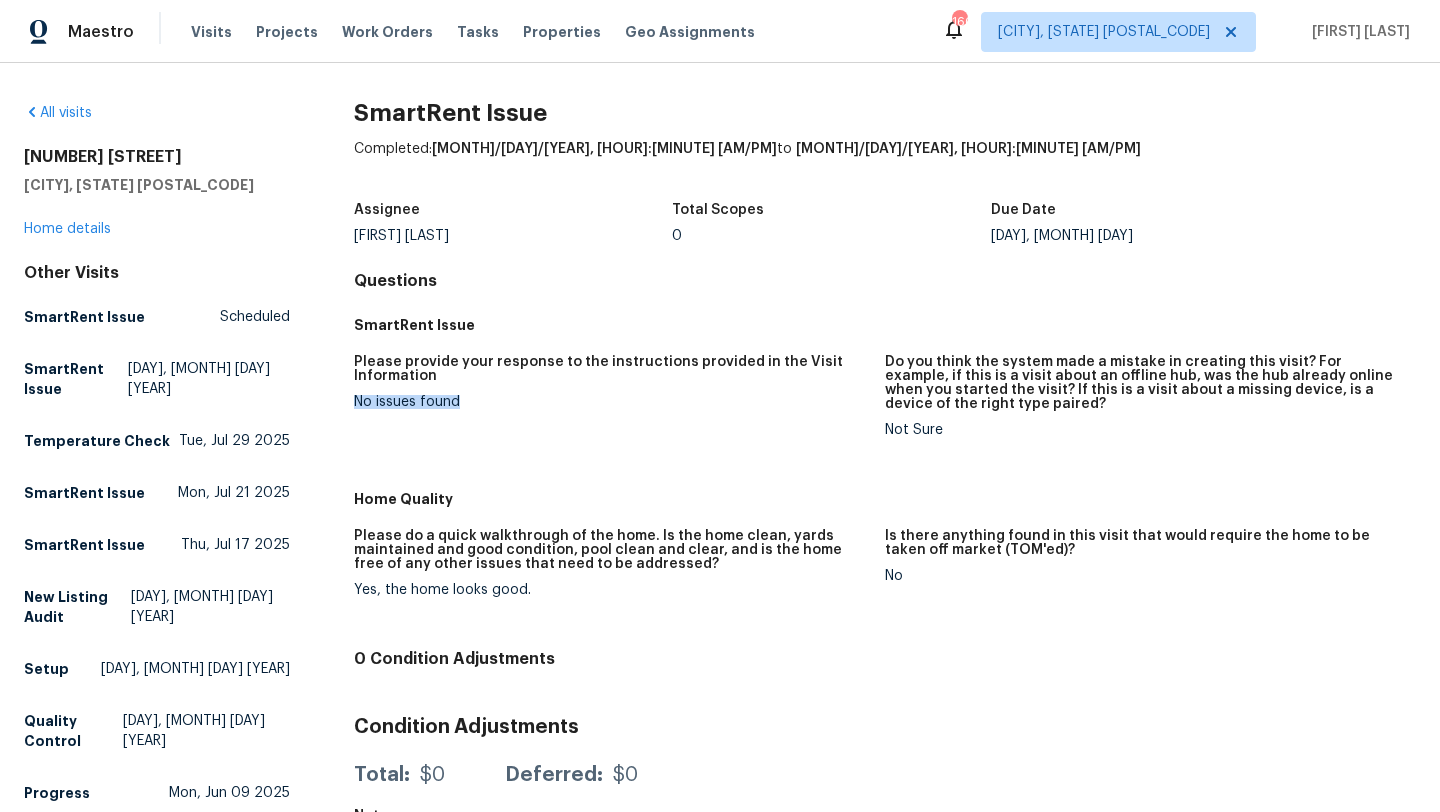 drag, startPoint x: 471, startPoint y: 401, endPoint x: 341, endPoint y: 398, distance: 130.0346 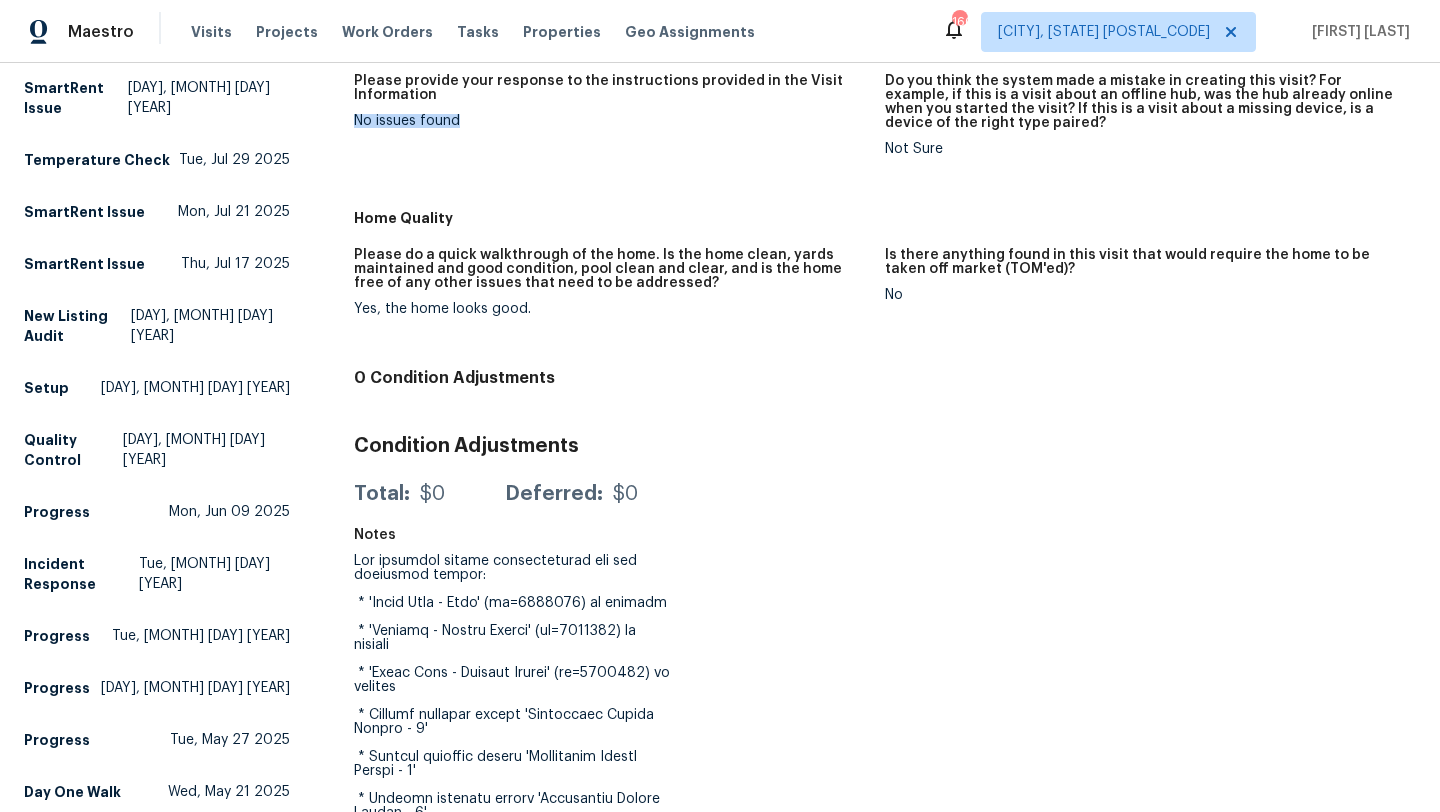 scroll, scrollTop: 349, scrollLeft: 0, axis: vertical 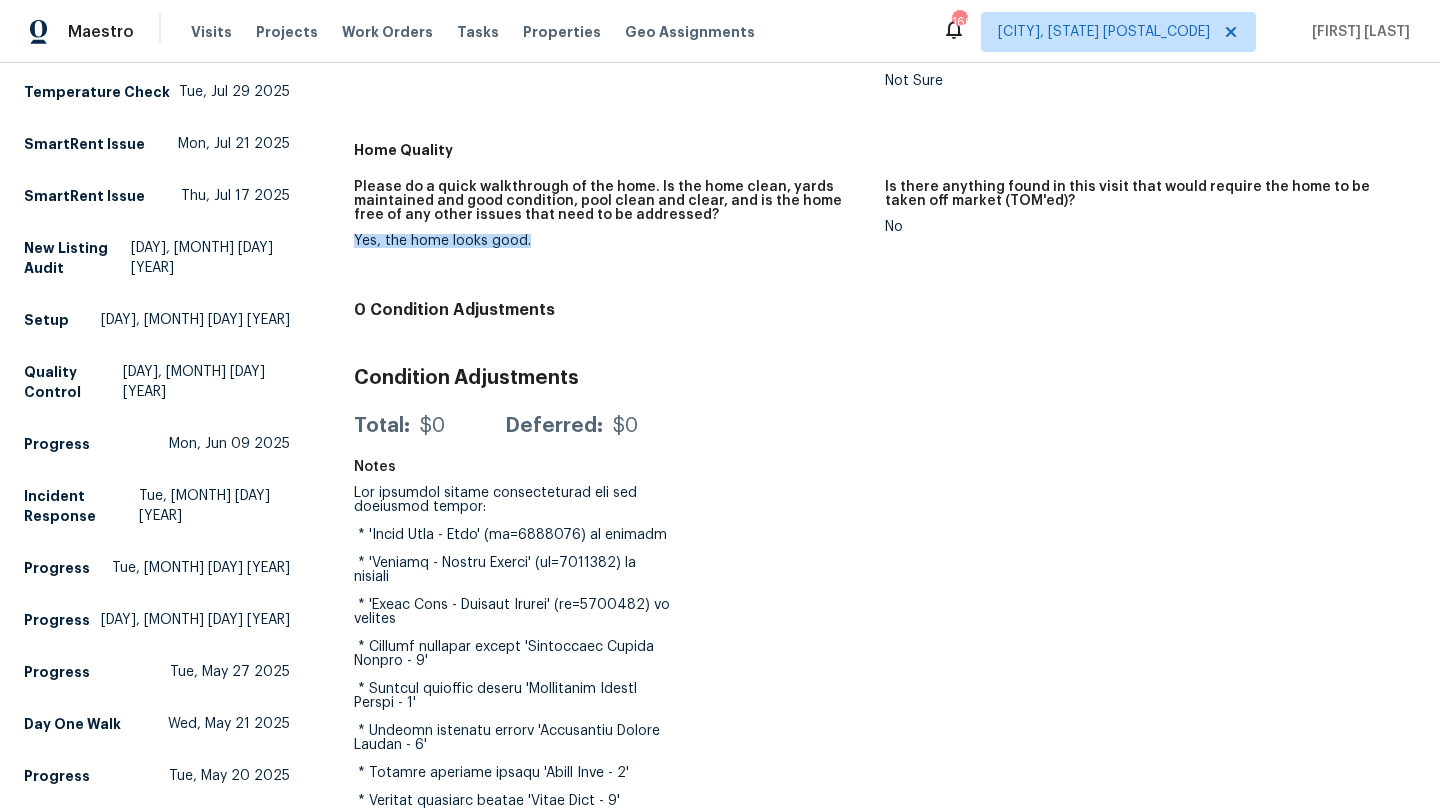 drag, startPoint x: 540, startPoint y: 250, endPoint x: 352, endPoint y: 239, distance: 188.32153 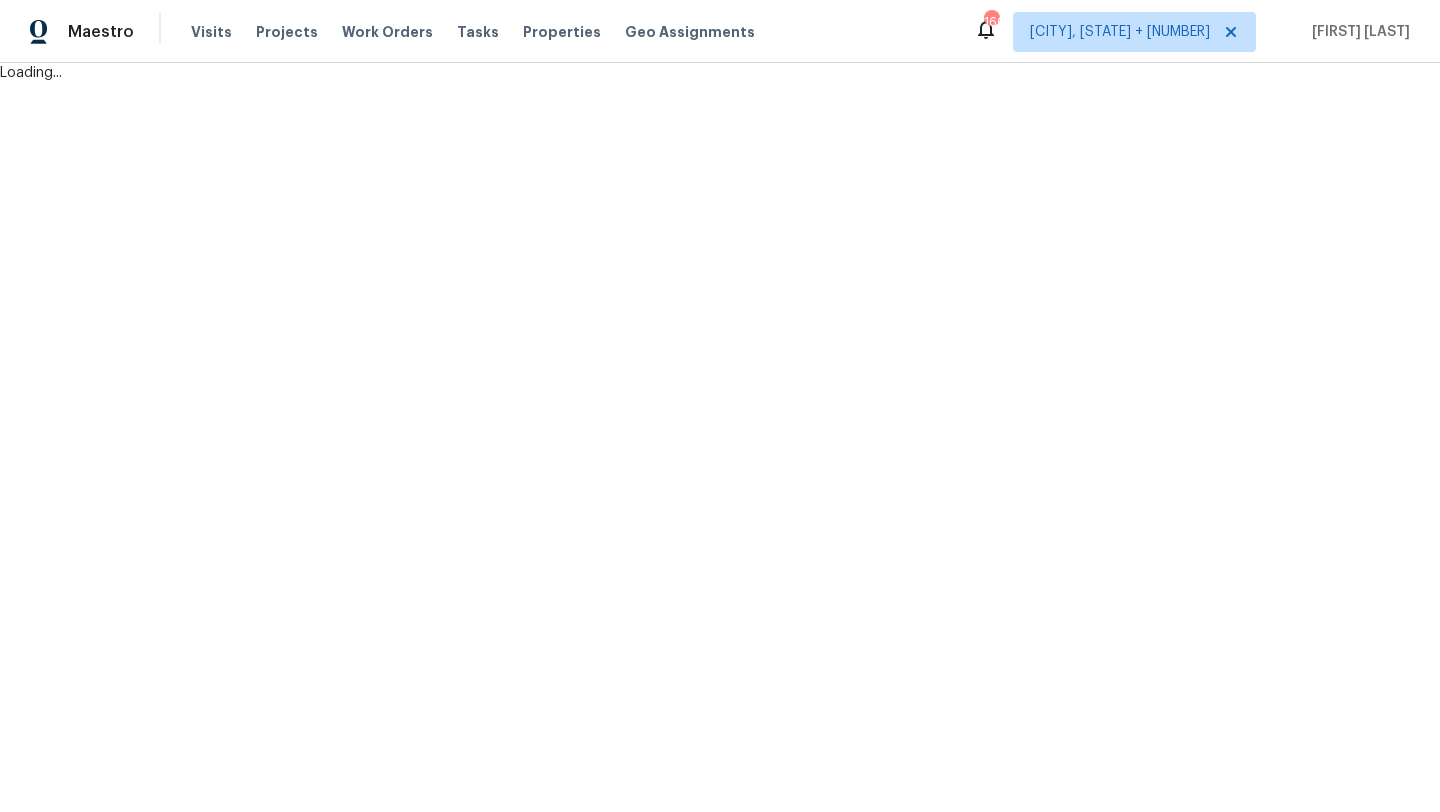scroll, scrollTop: 0, scrollLeft: 0, axis: both 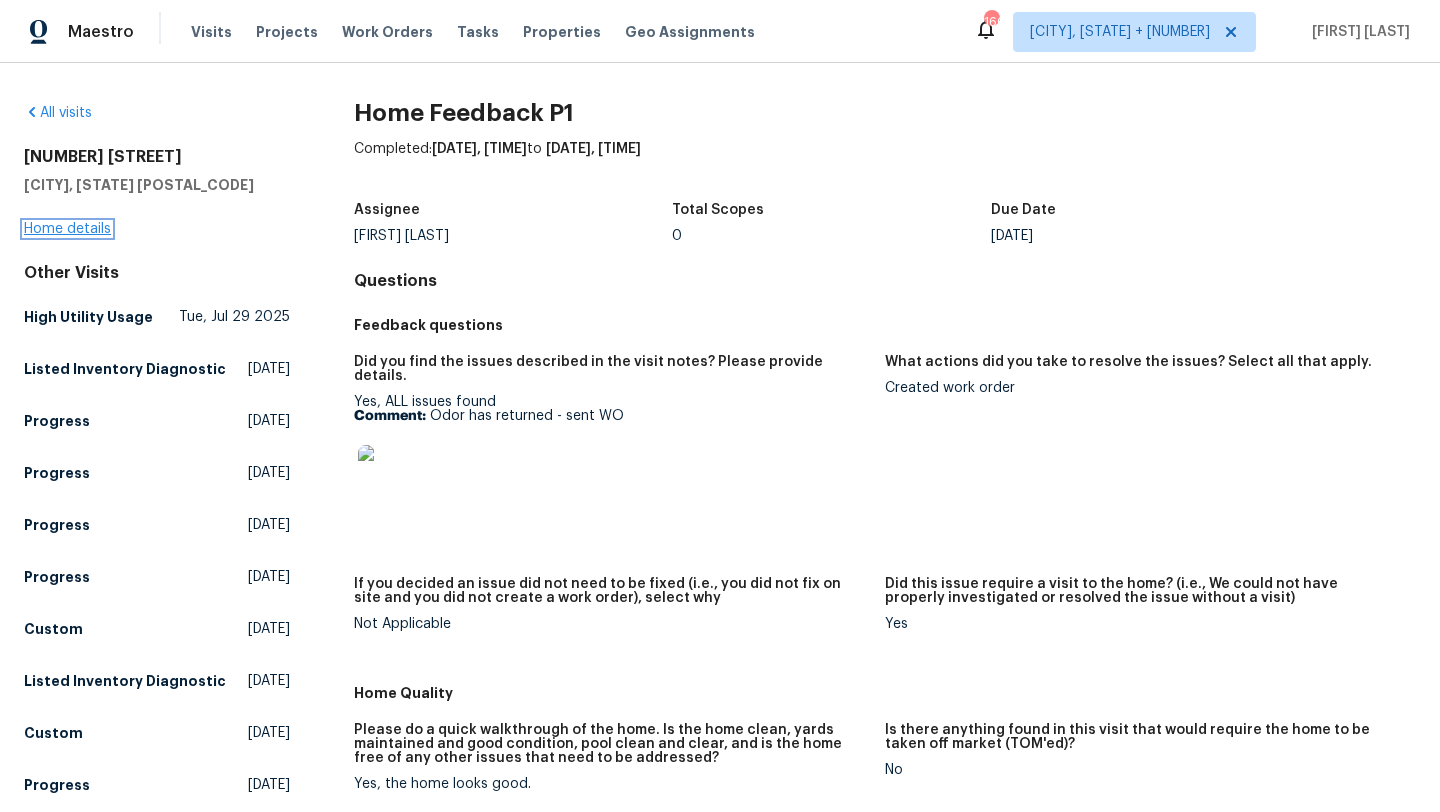 click on "Home details" at bounding box center (67, 229) 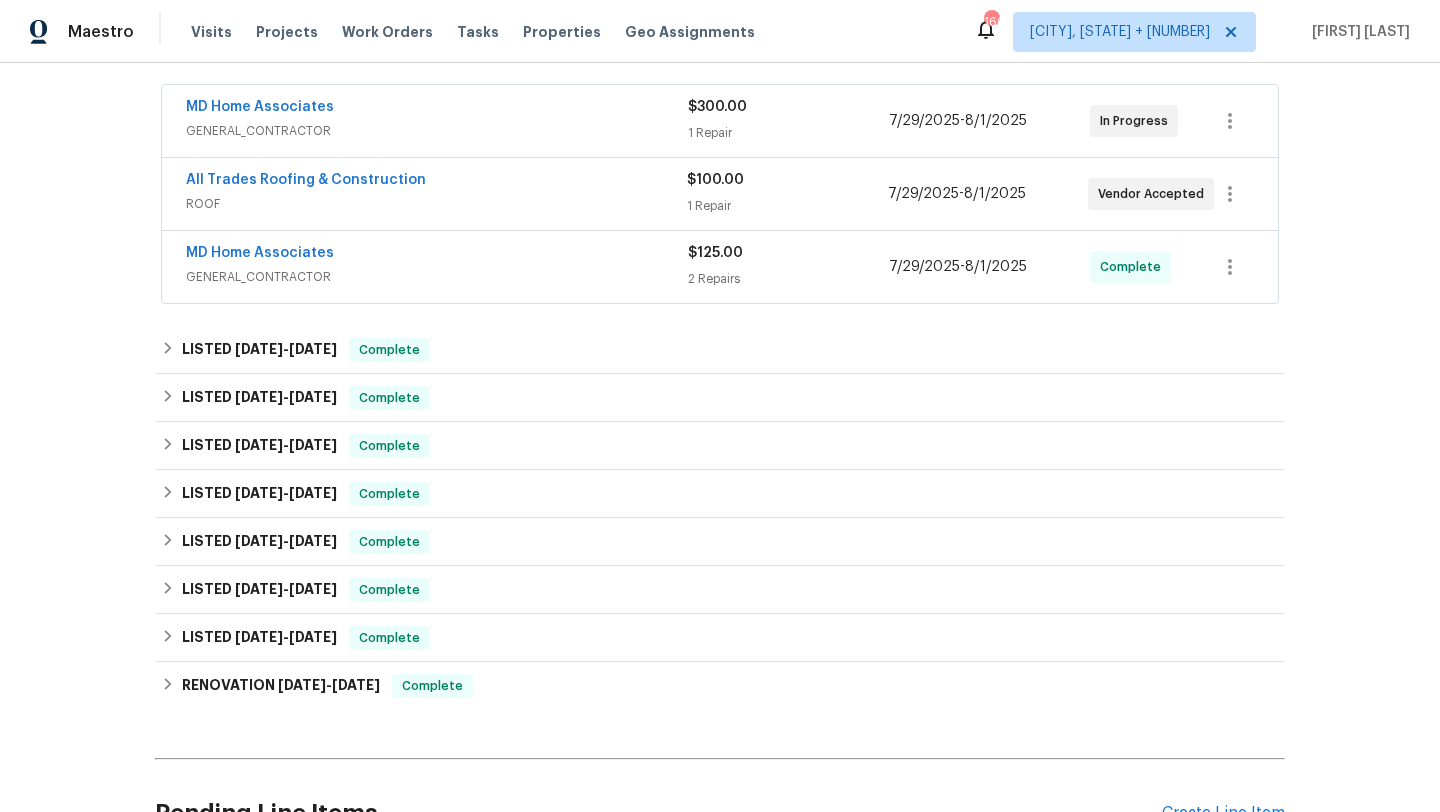 scroll, scrollTop: 536, scrollLeft: 0, axis: vertical 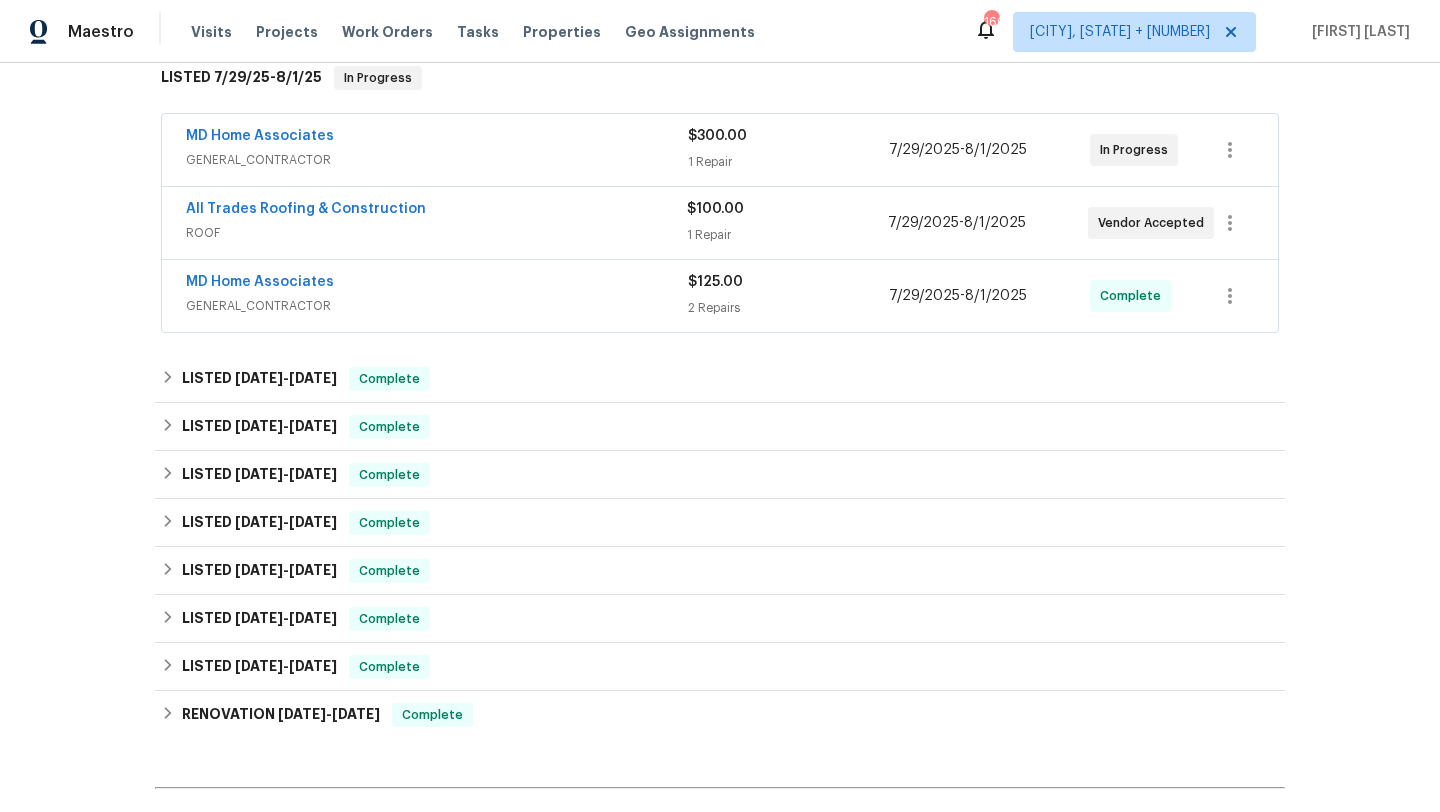 click on "MD Home Associates" at bounding box center (437, 138) 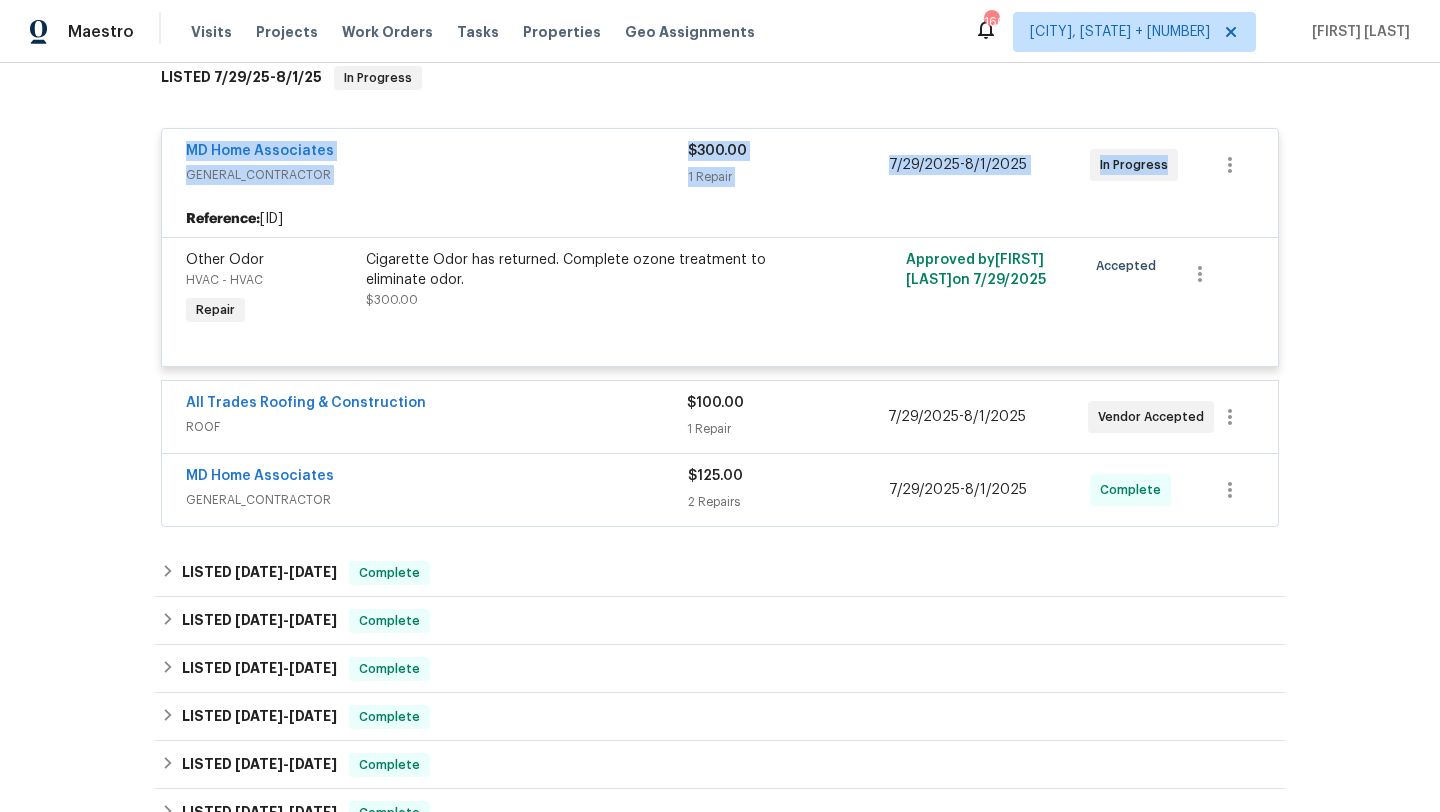 drag, startPoint x: 1175, startPoint y: 134, endPoint x: 188, endPoint y: 100, distance: 987.58545 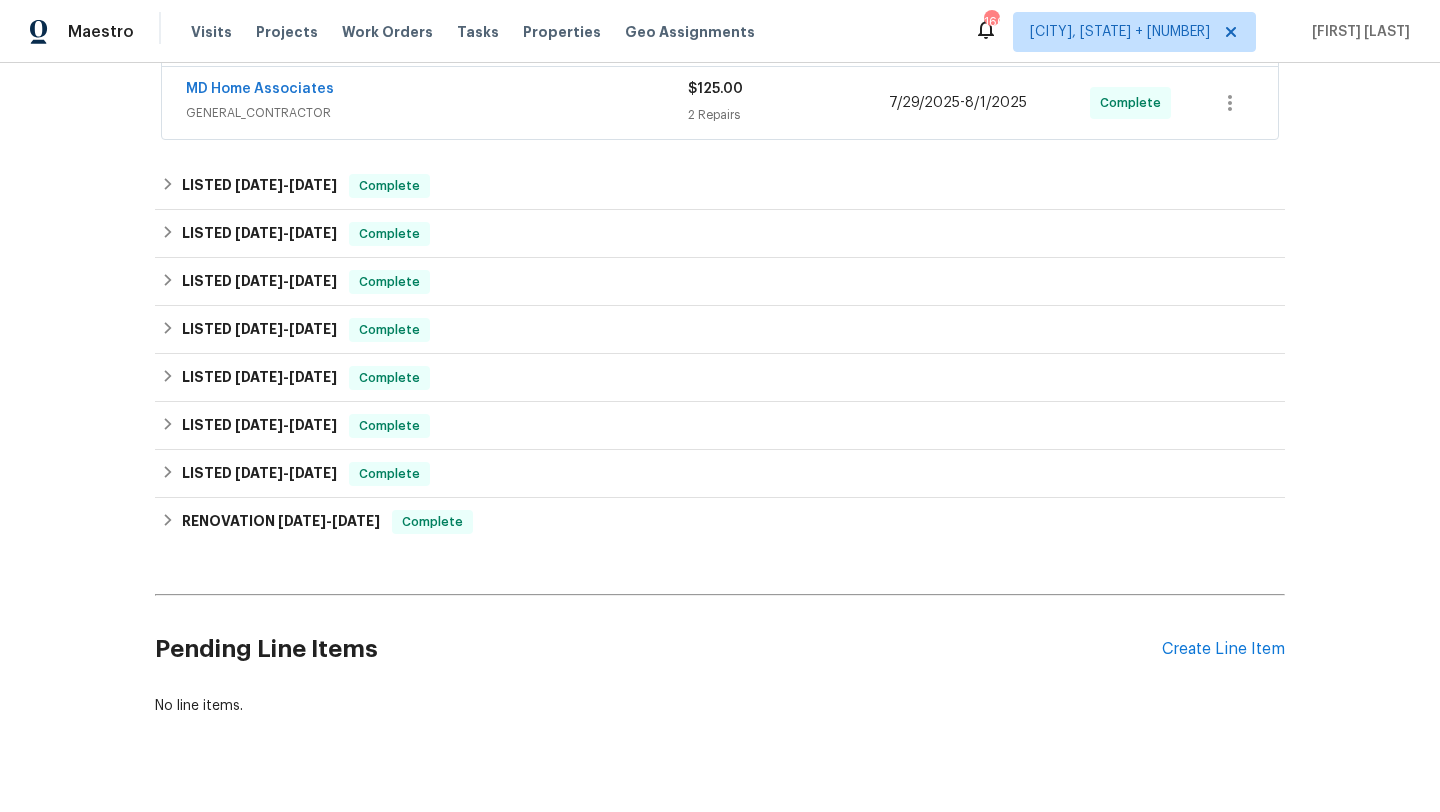click on "[COMPANY] [ROLE] [PRICE] [NUMBER] [SERVICE] [DATE] - [DATE] [STATUS] [COMPANY] [ROLE] [PRICE] [NUMBER] [SERVICE] [DATE] - [DATE] [STATUS] [COMPANY] [ROLE] [PRICE] [NUMBER] [SERVICE] [DATE] - [DATE] [STATUS]" at bounding box center (720, 31) 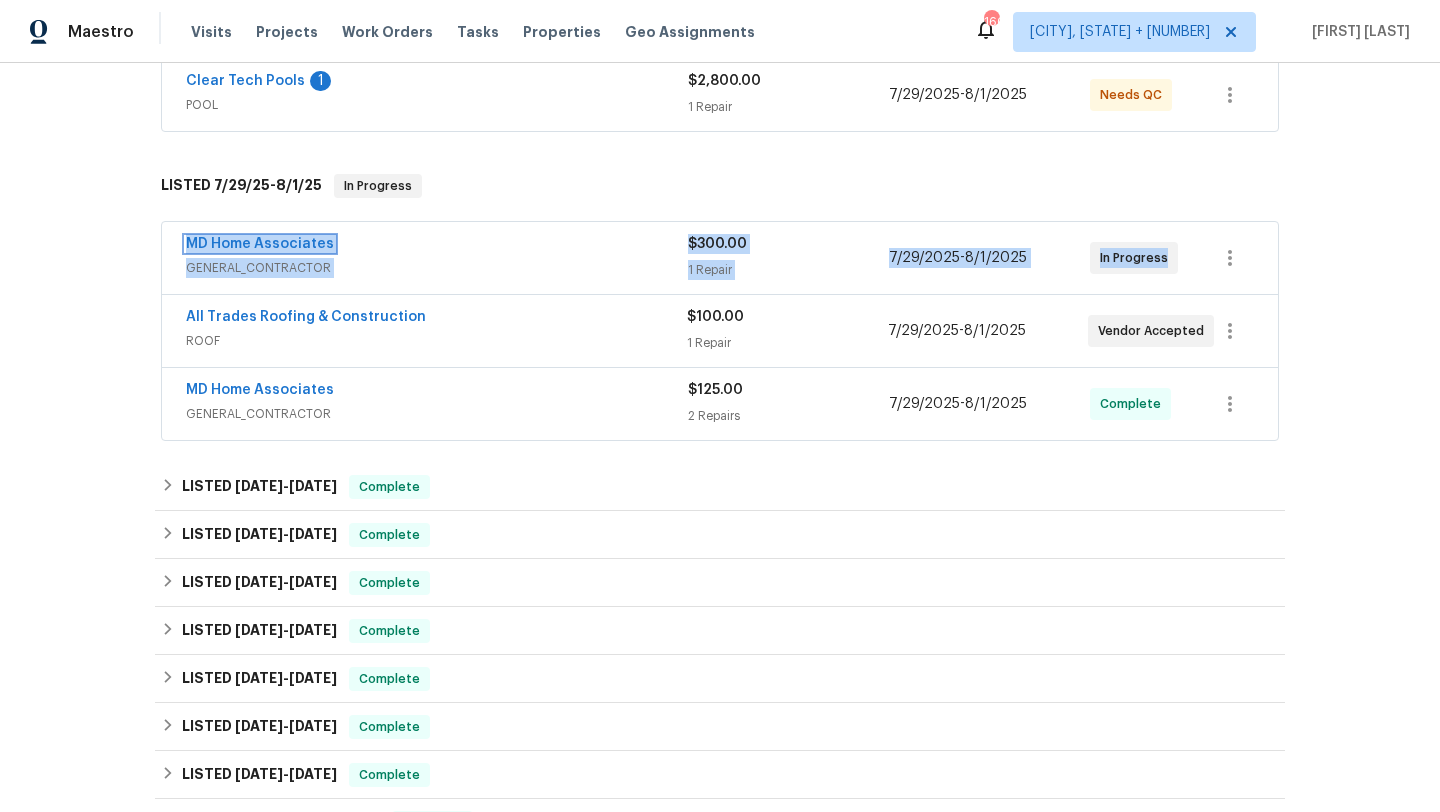scroll, scrollTop: 422, scrollLeft: 0, axis: vertical 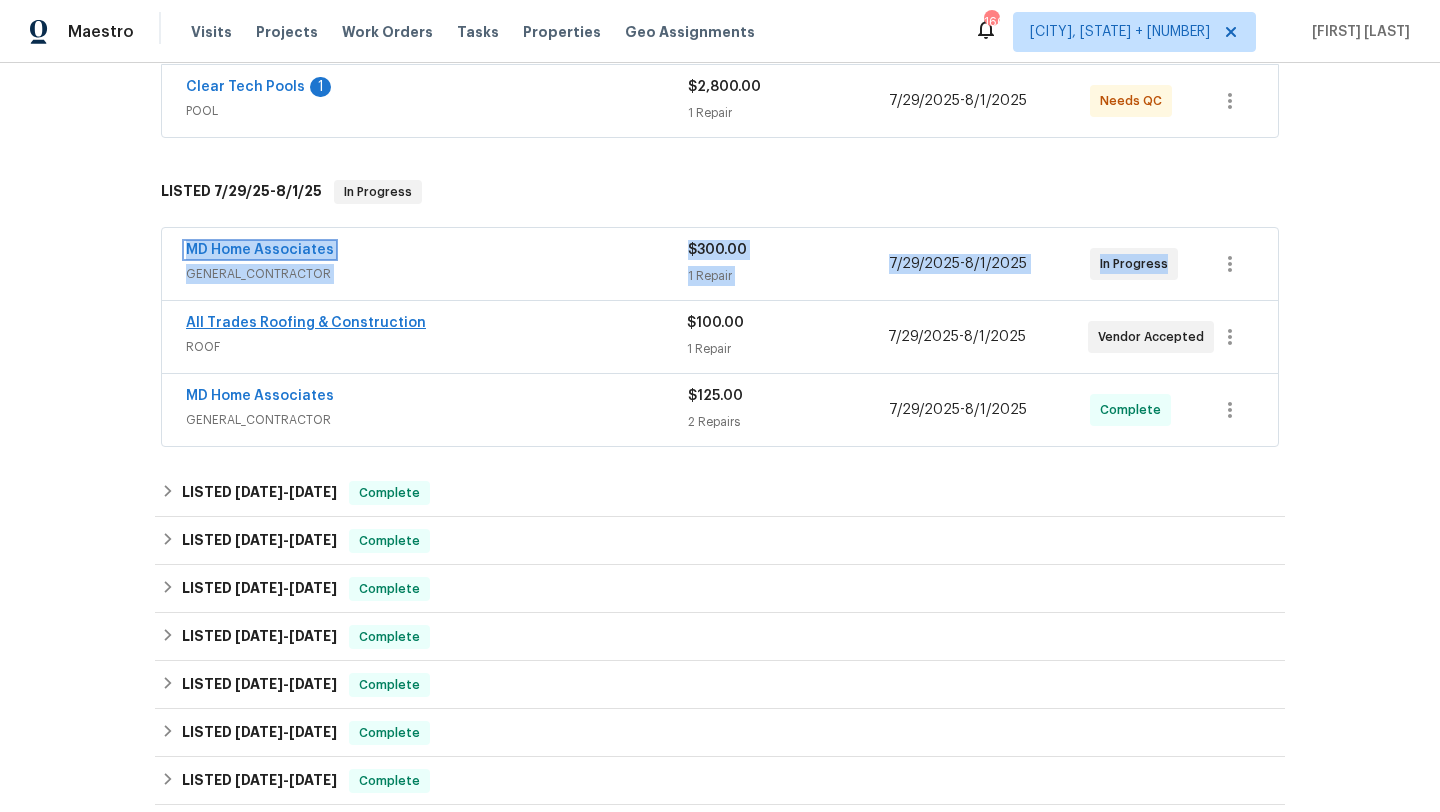 copy on "[COMPANY] [ROLE] [PRICE] [NUMBER] [SERVICE] [DATE] - [DATE] [STATUS]" 